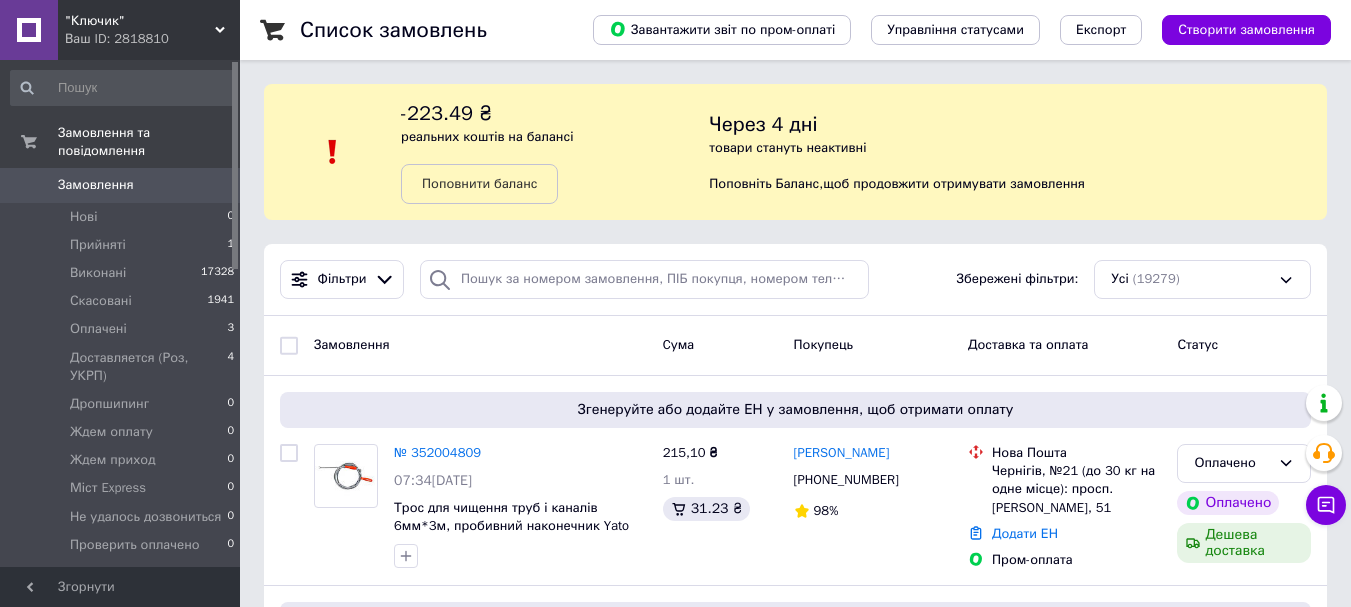 click on "Замовлення" at bounding box center (96, 185) 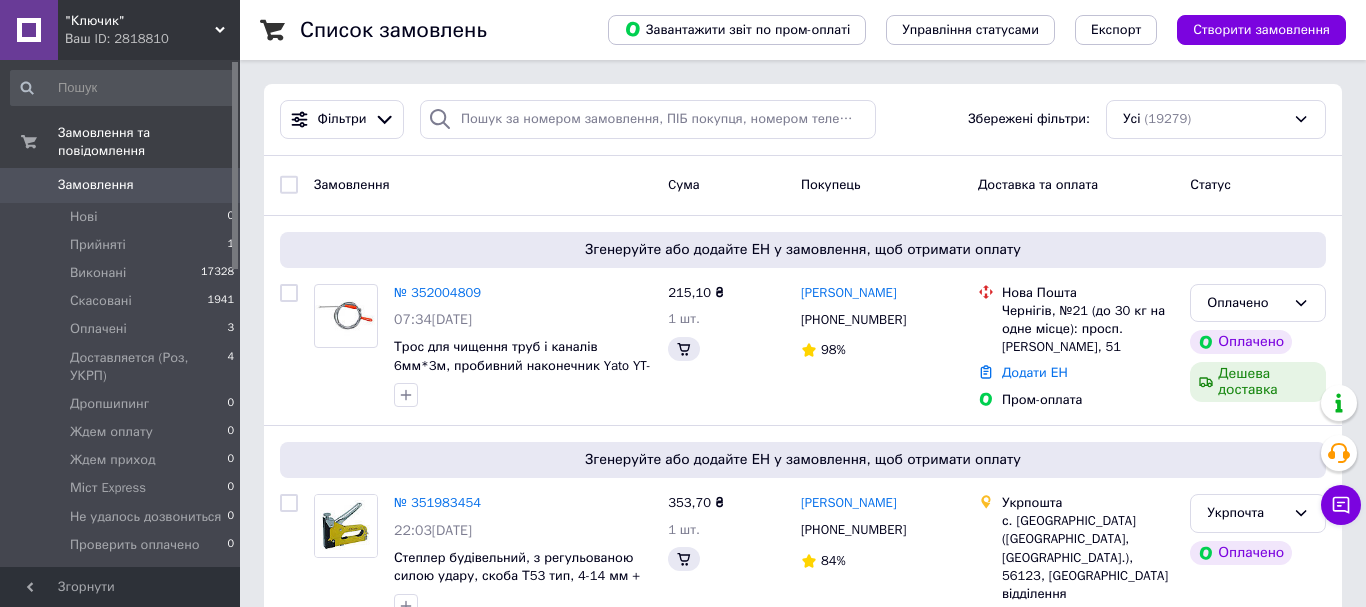 click on "Замовлення" at bounding box center [96, 185] 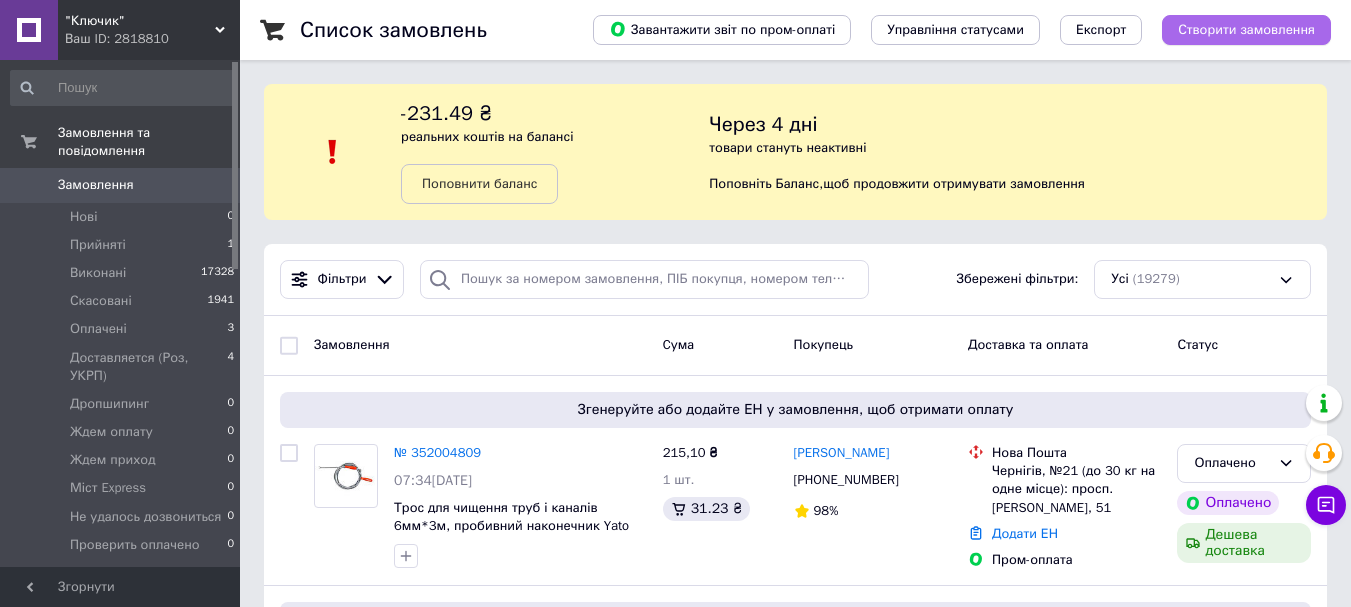 click on "Створити замовлення" at bounding box center (1246, 30) 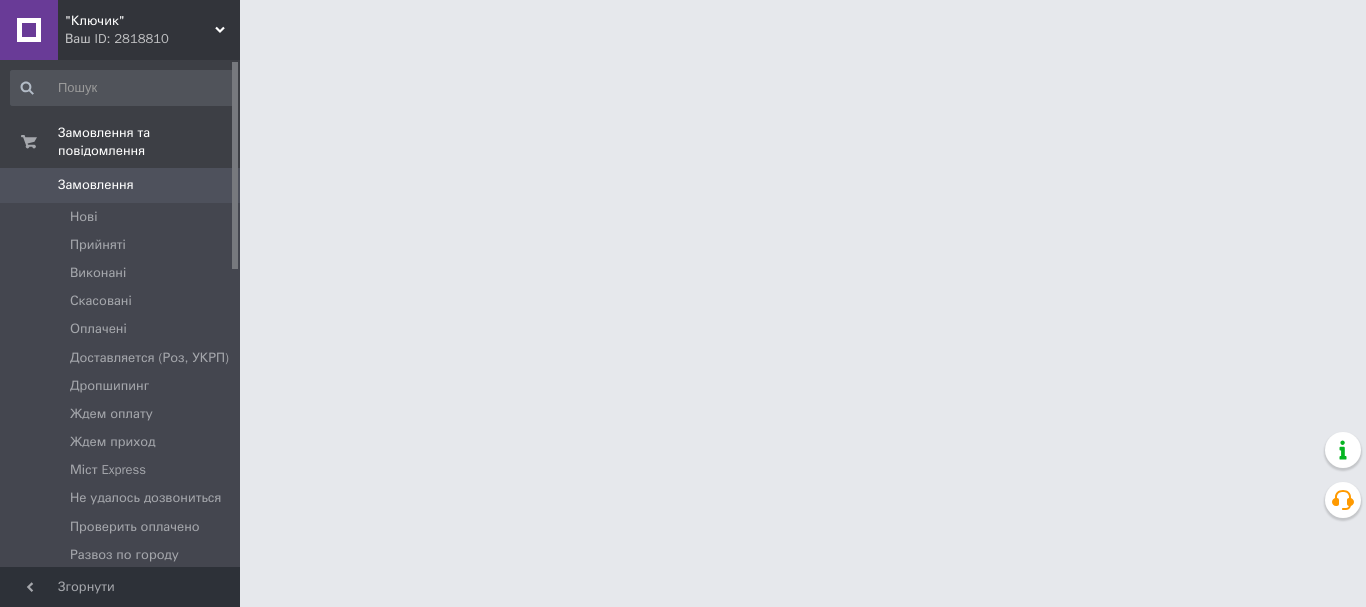 scroll, scrollTop: 0, scrollLeft: 0, axis: both 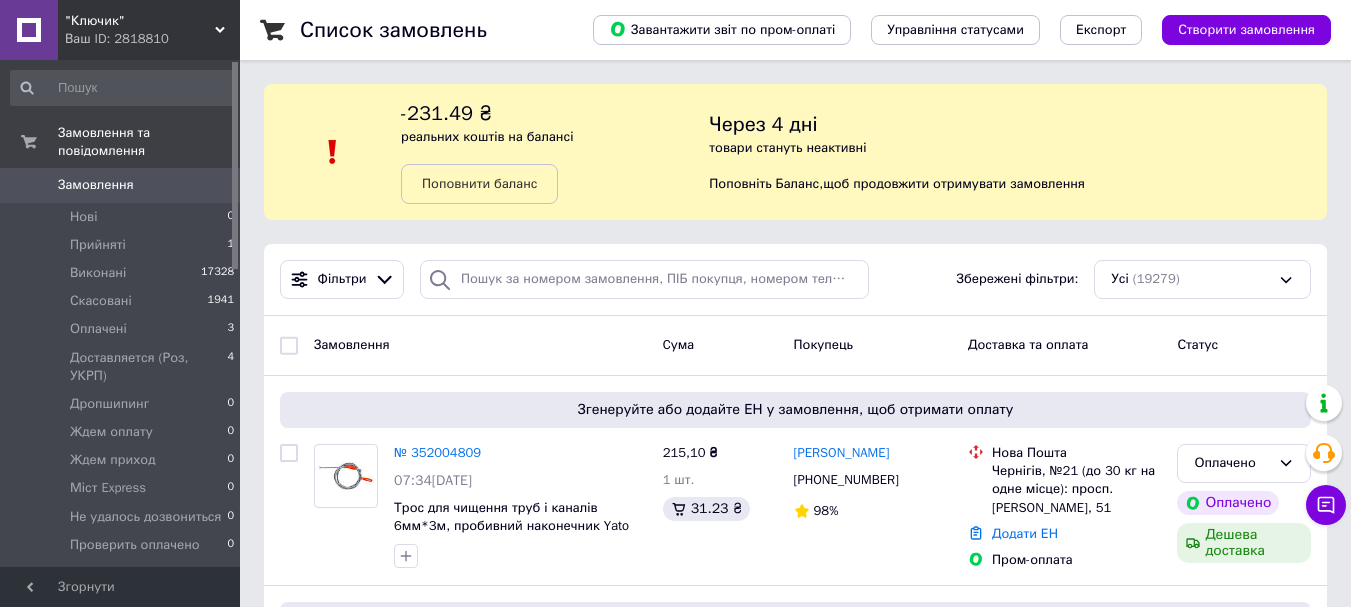 click on "Замовлення" at bounding box center [121, 185] 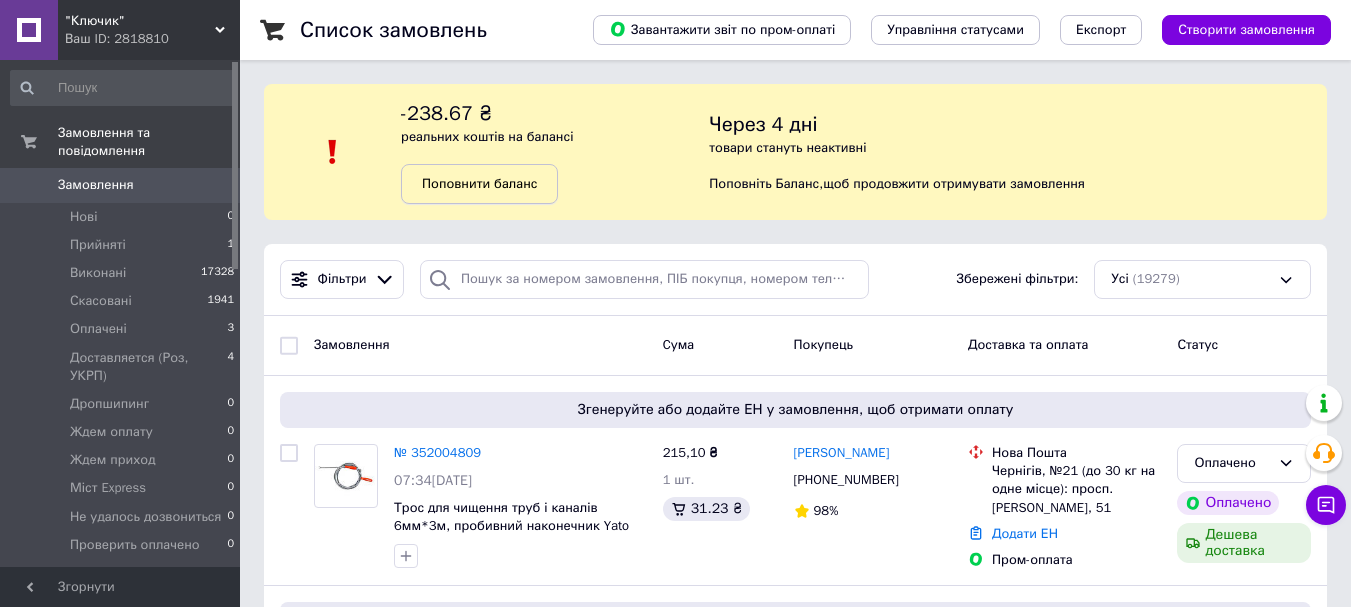 click on "Поповнити баланс" at bounding box center (479, 183) 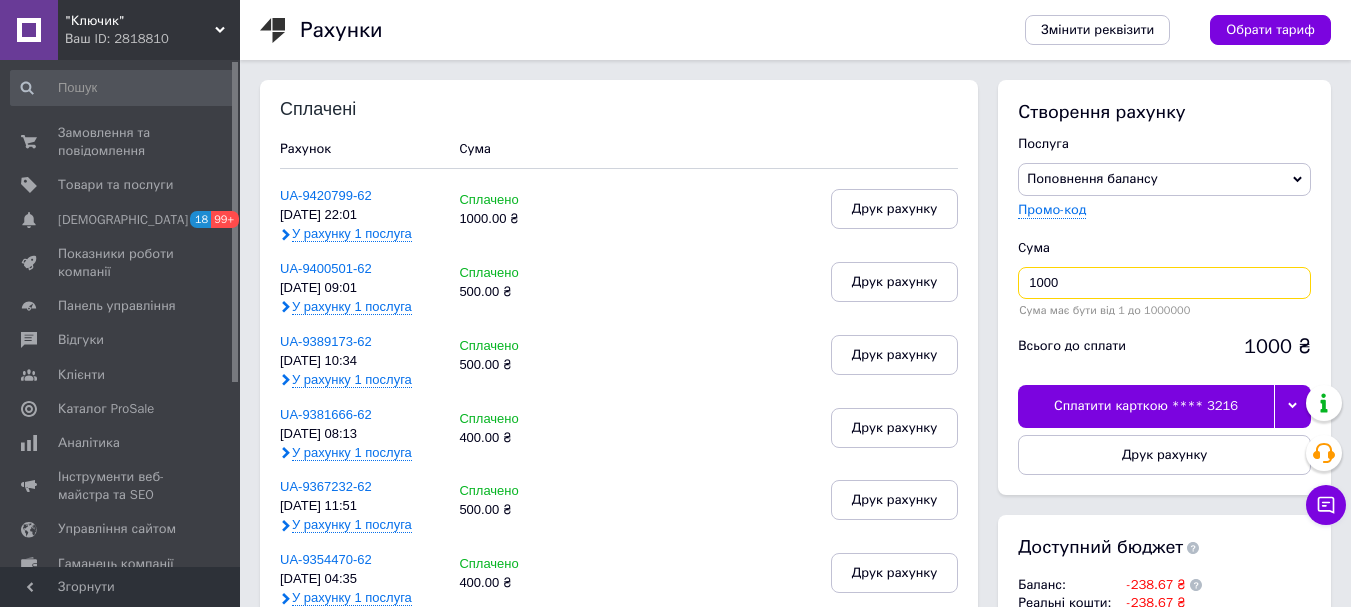 click on "1000" at bounding box center (1164, 283) 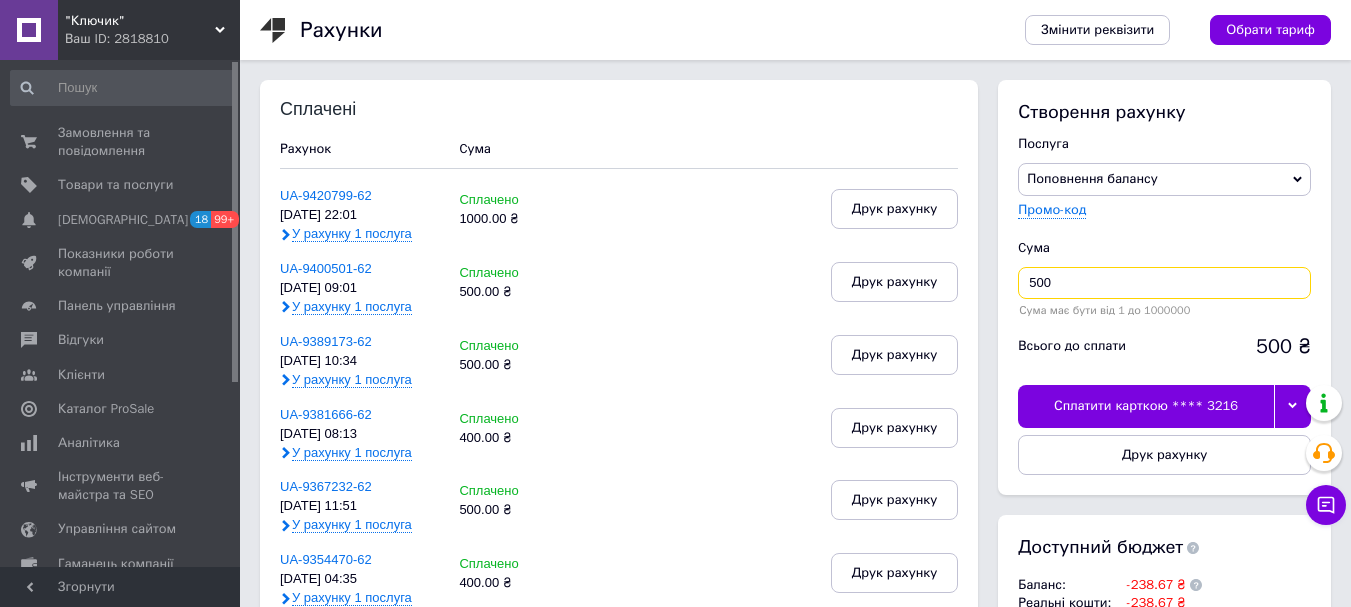 type on "500" 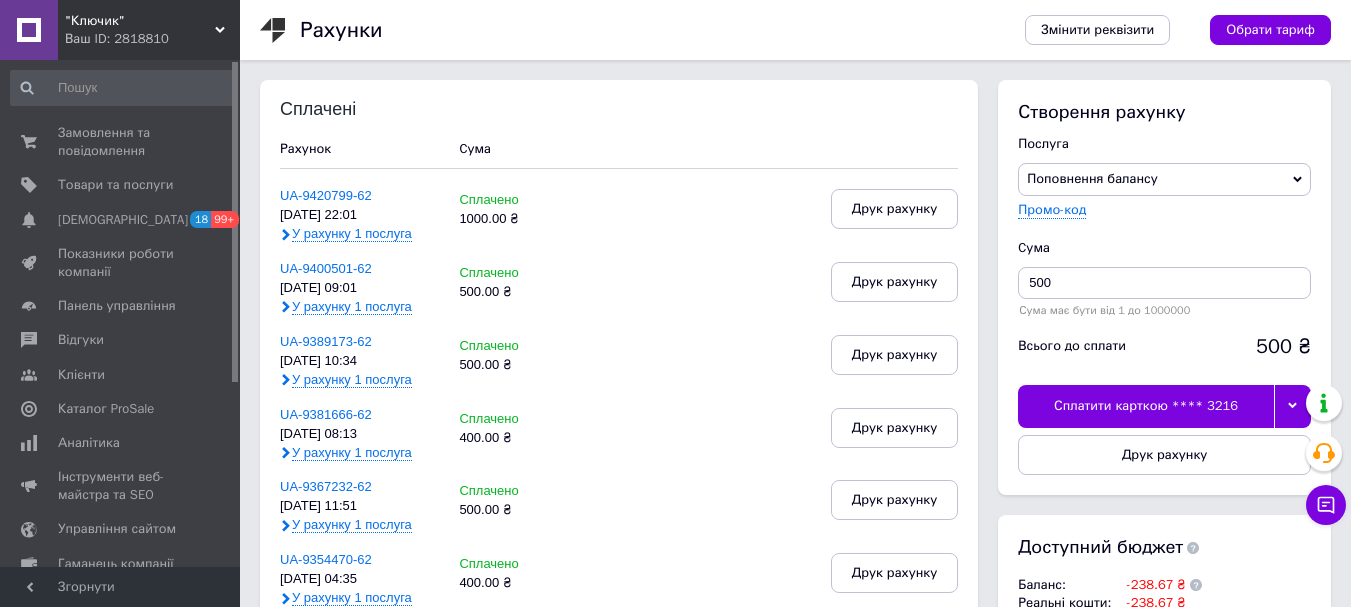 click on "Сплатити карткою  **** 3216" at bounding box center [1146, 406] 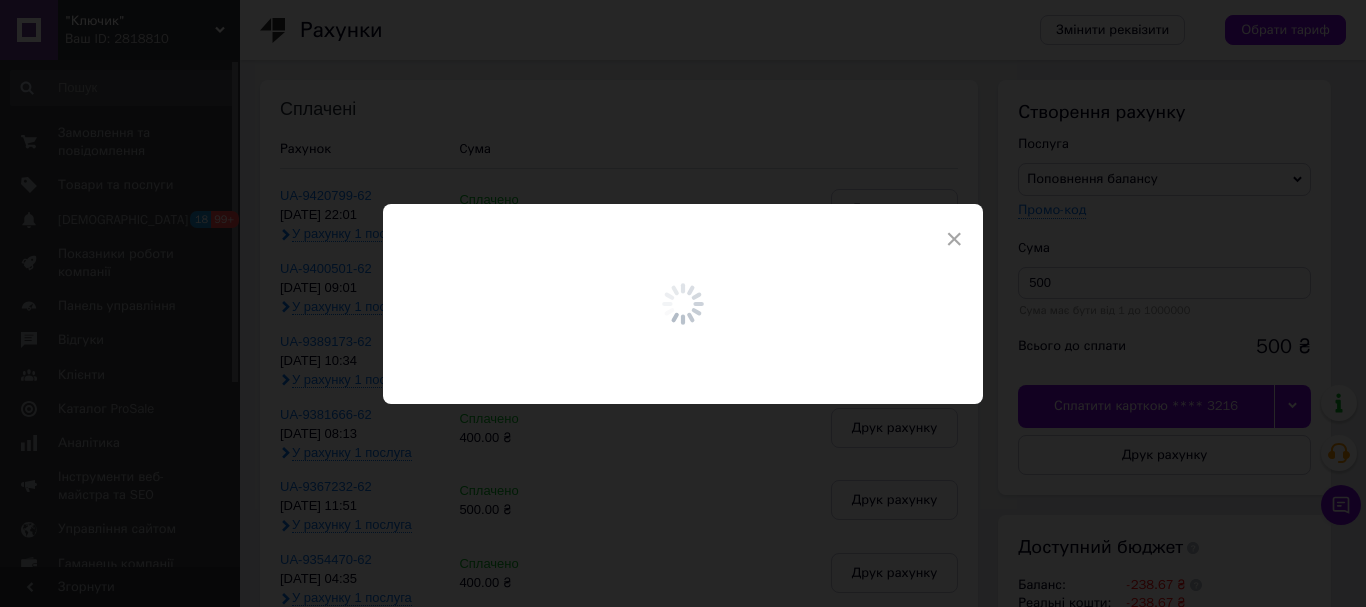 click at bounding box center (683, 304) 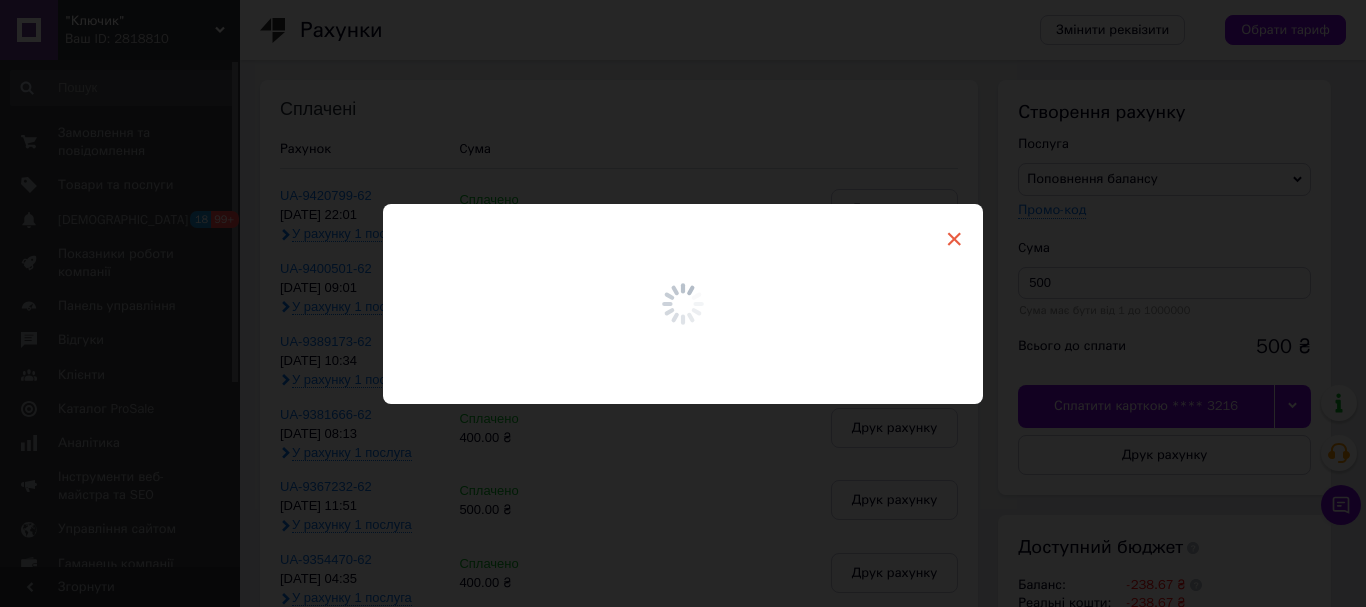 click on "×" at bounding box center [954, 239] 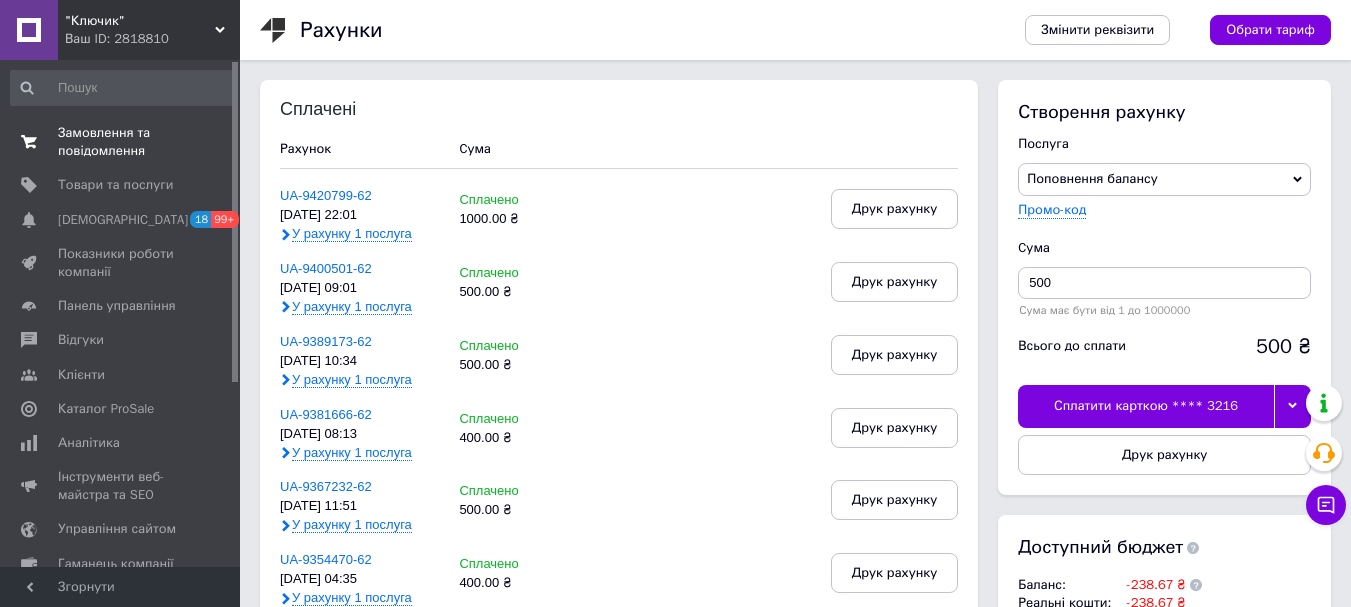 click at bounding box center [29, 142] 